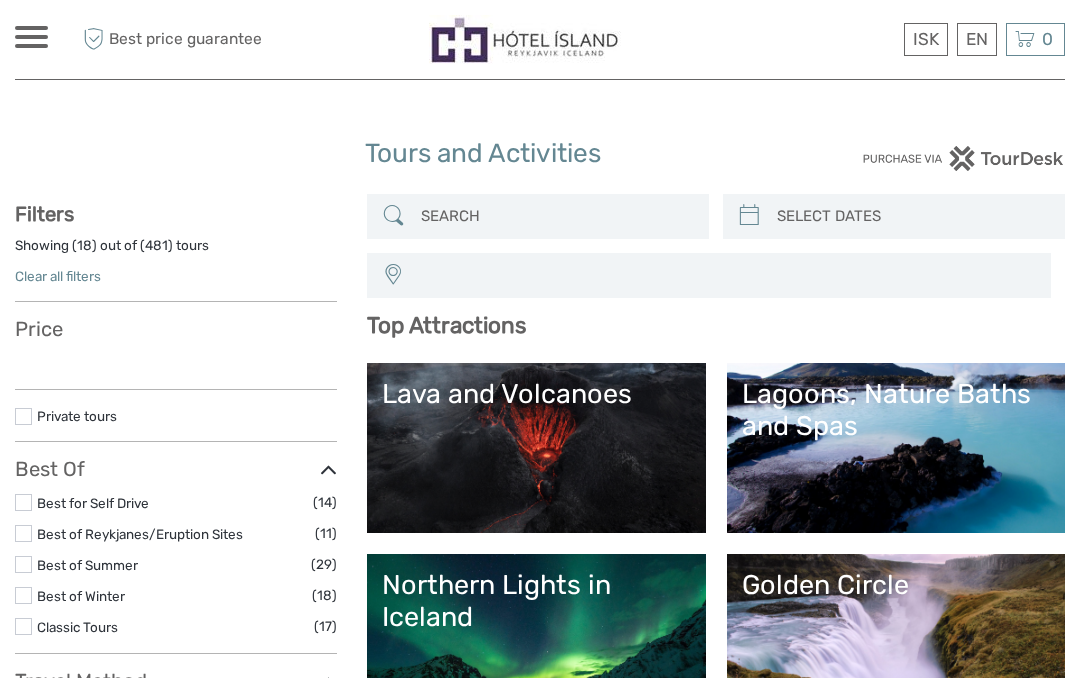 select 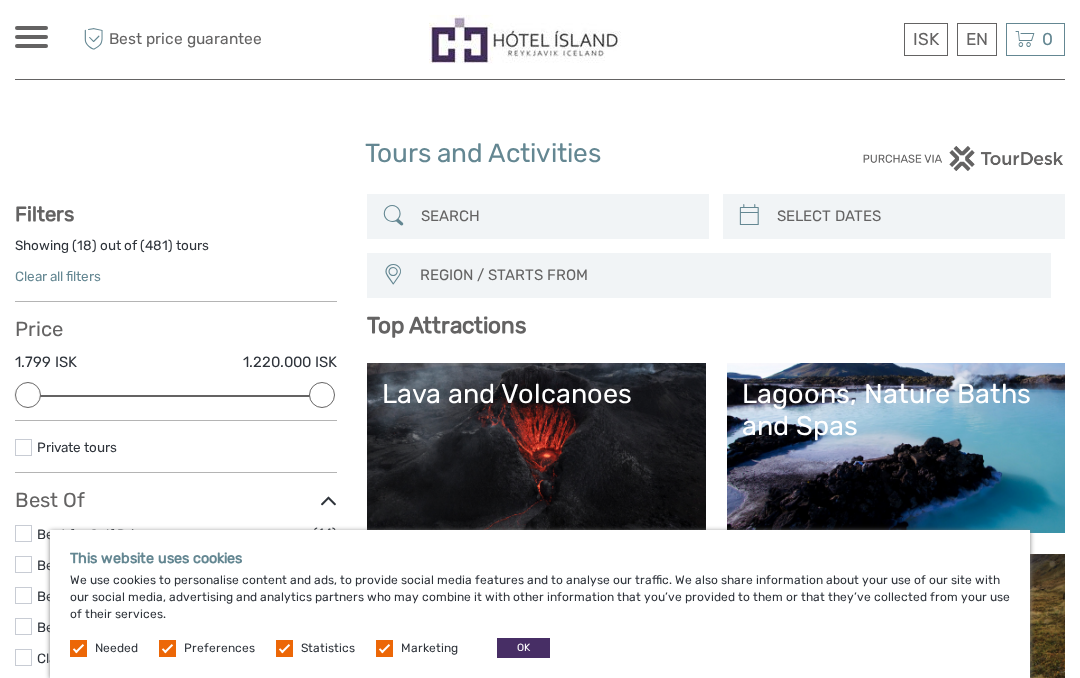 scroll, scrollTop: 0, scrollLeft: 0, axis: both 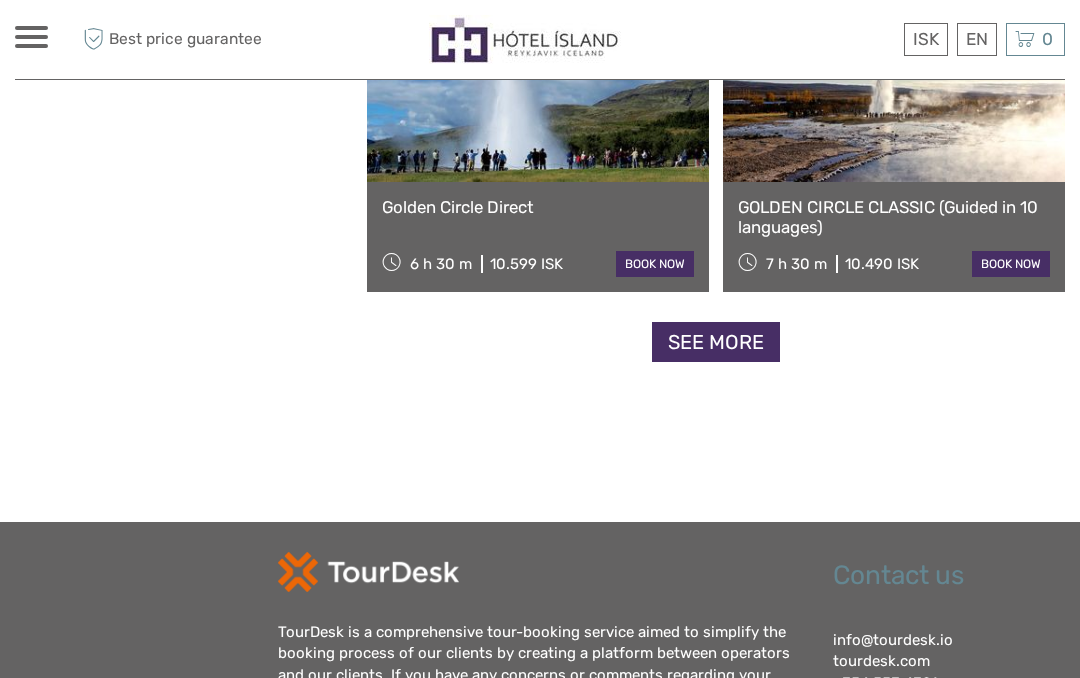 click on "See more" at bounding box center (716, 342) 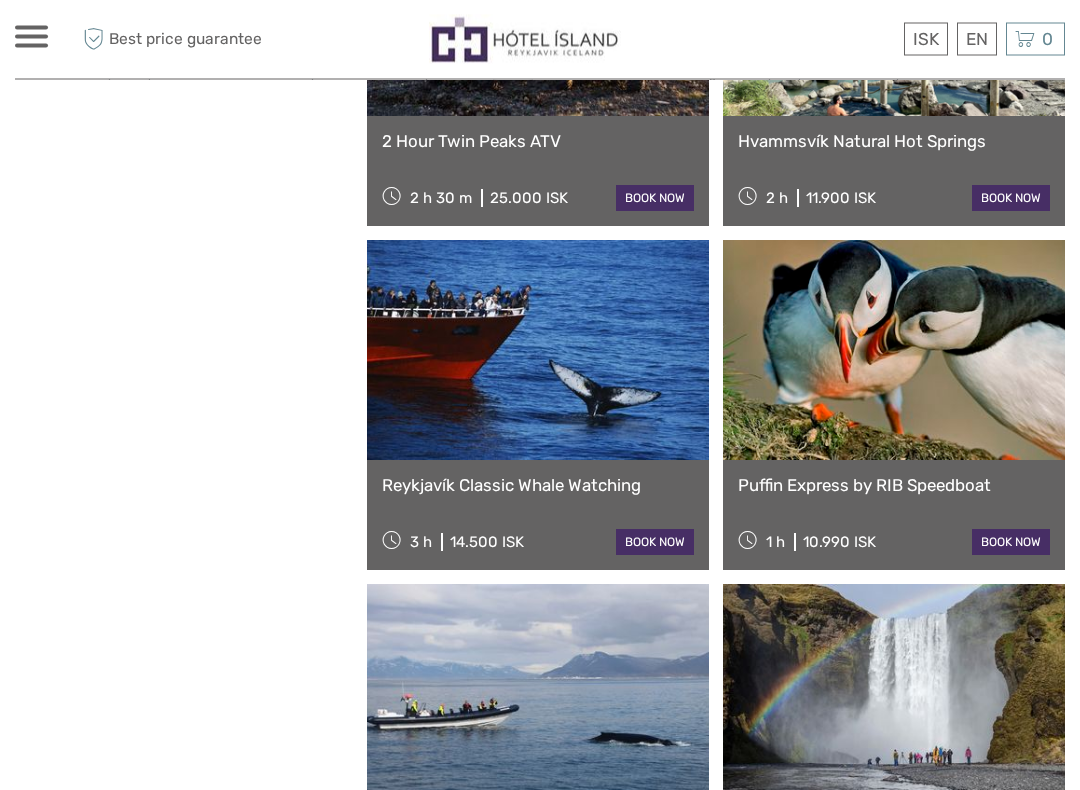 scroll, scrollTop: 4547, scrollLeft: 0, axis: vertical 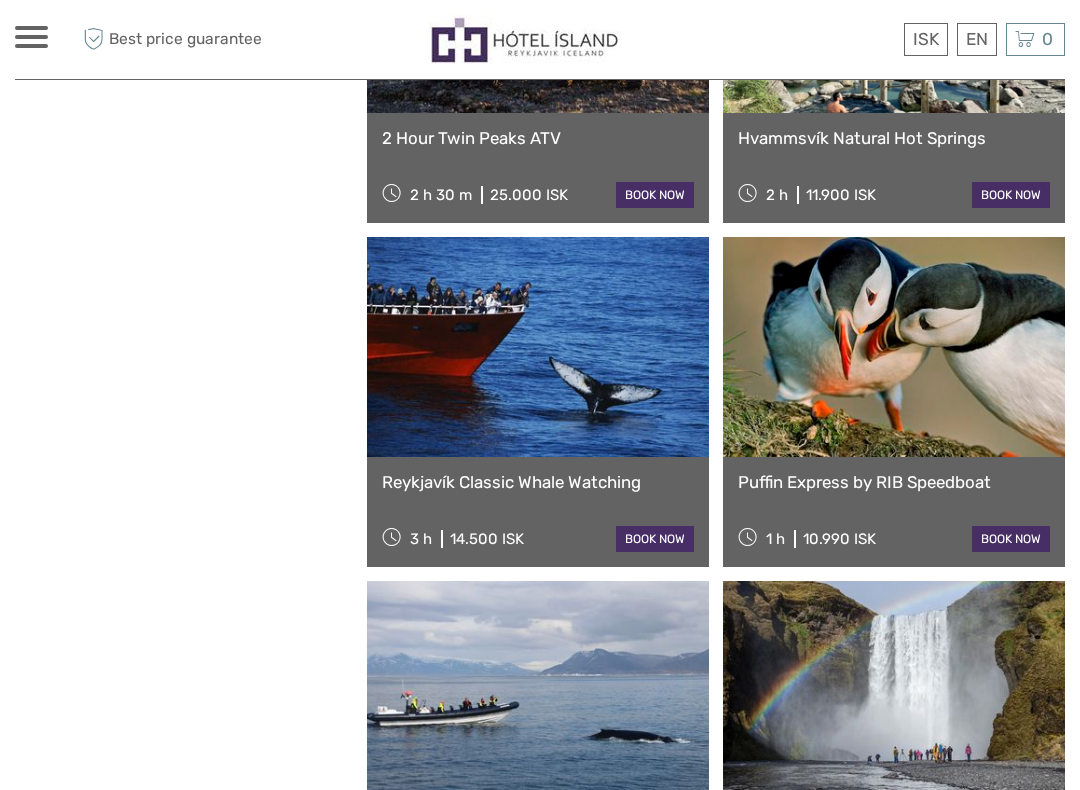 click at bounding box center [538, 347] 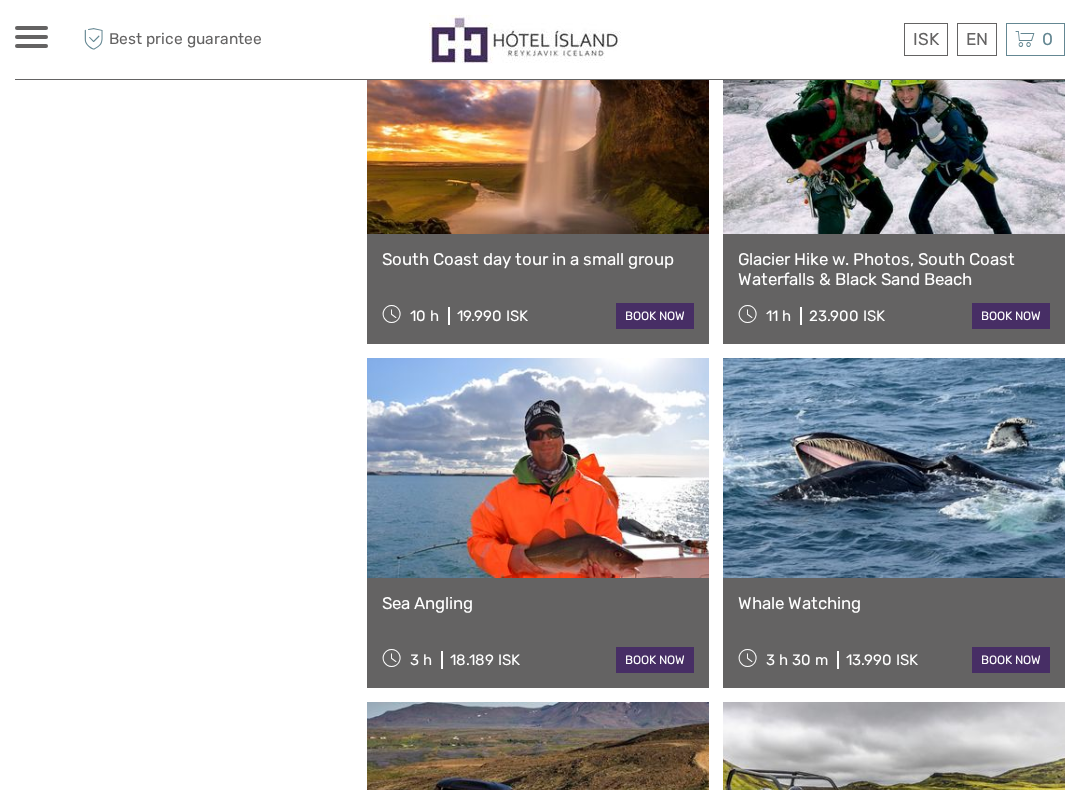 scroll, scrollTop: 5459, scrollLeft: 0, axis: vertical 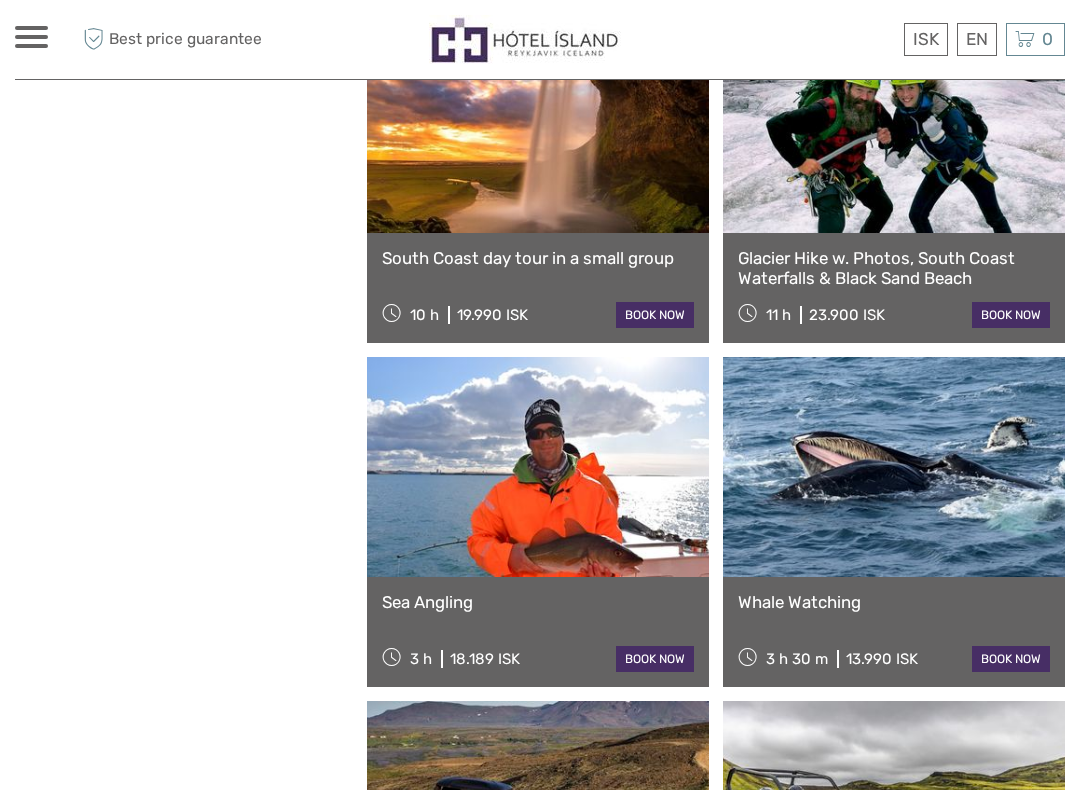click at bounding box center [894, 467] 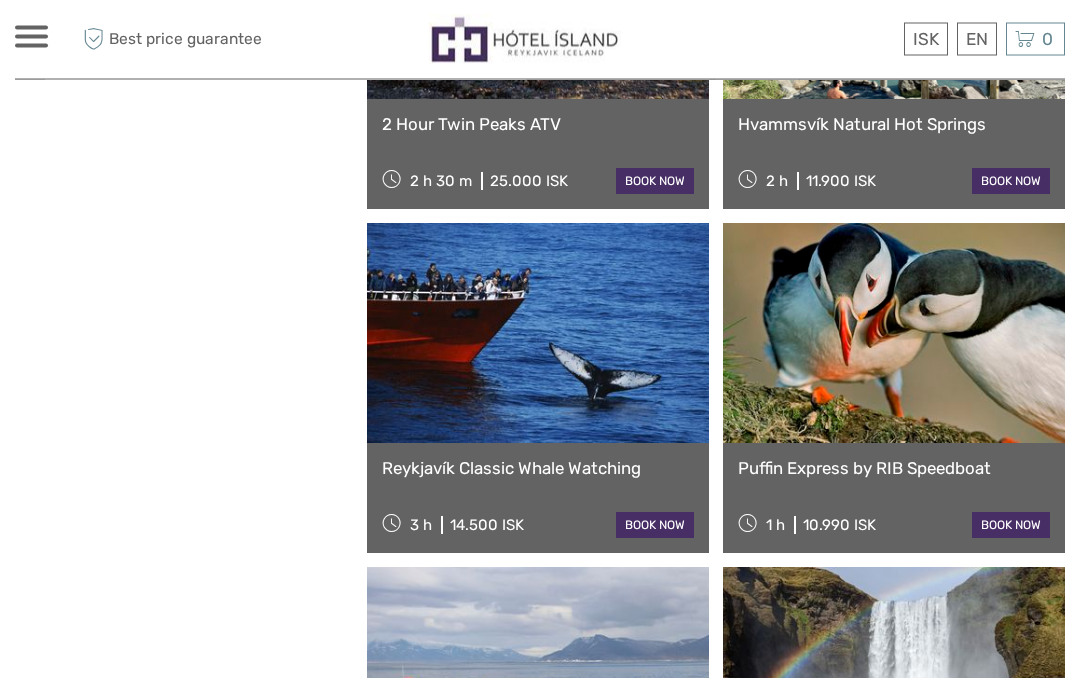 scroll, scrollTop: 4556, scrollLeft: 0, axis: vertical 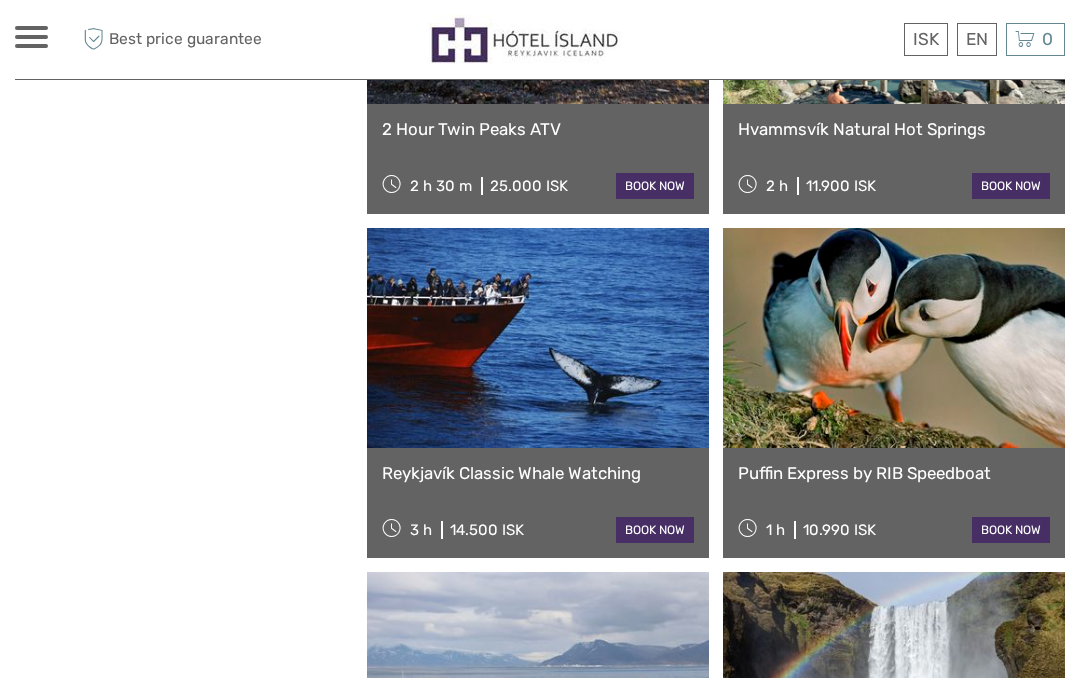 click at bounding box center [538, 338] 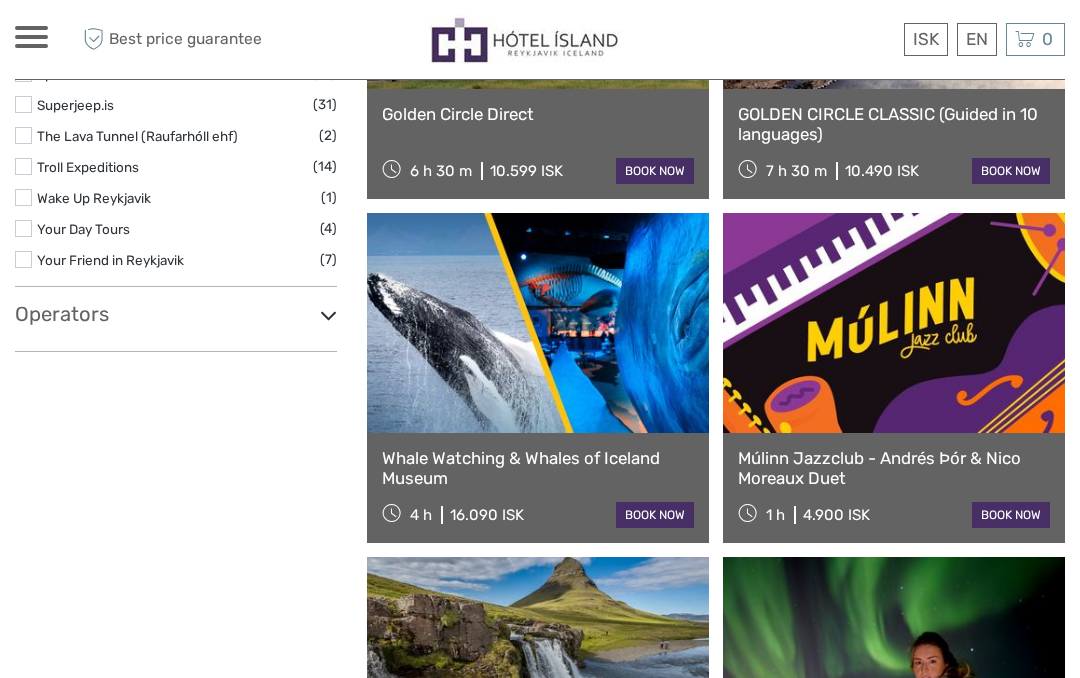 scroll, scrollTop: 3193, scrollLeft: 0, axis: vertical 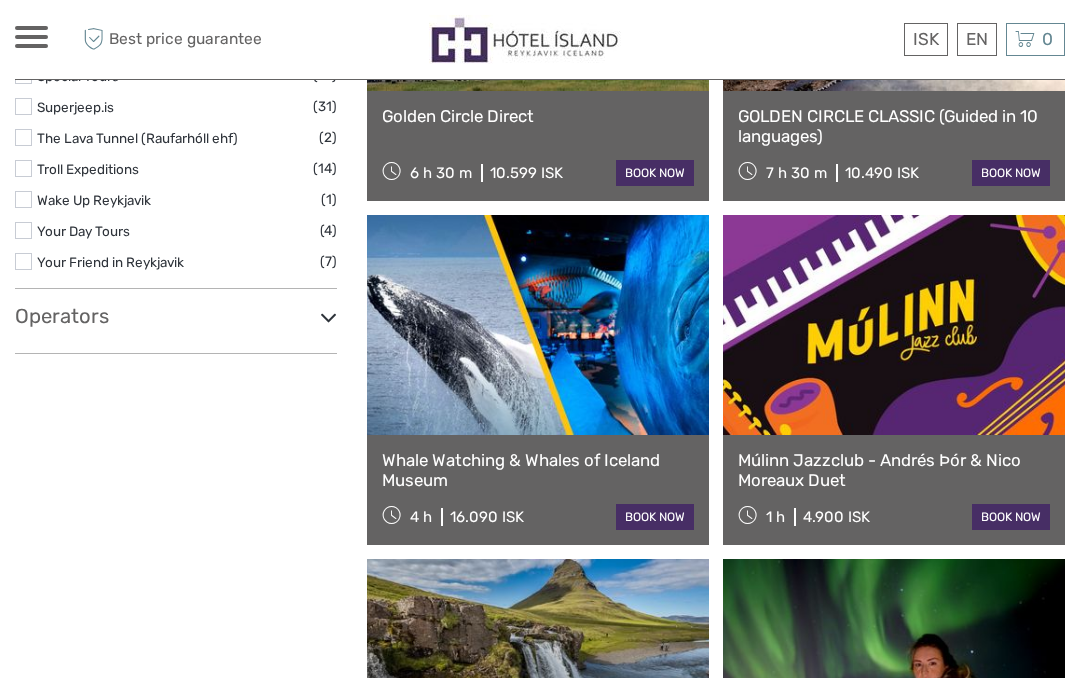 click at bounding box center (538, 325) 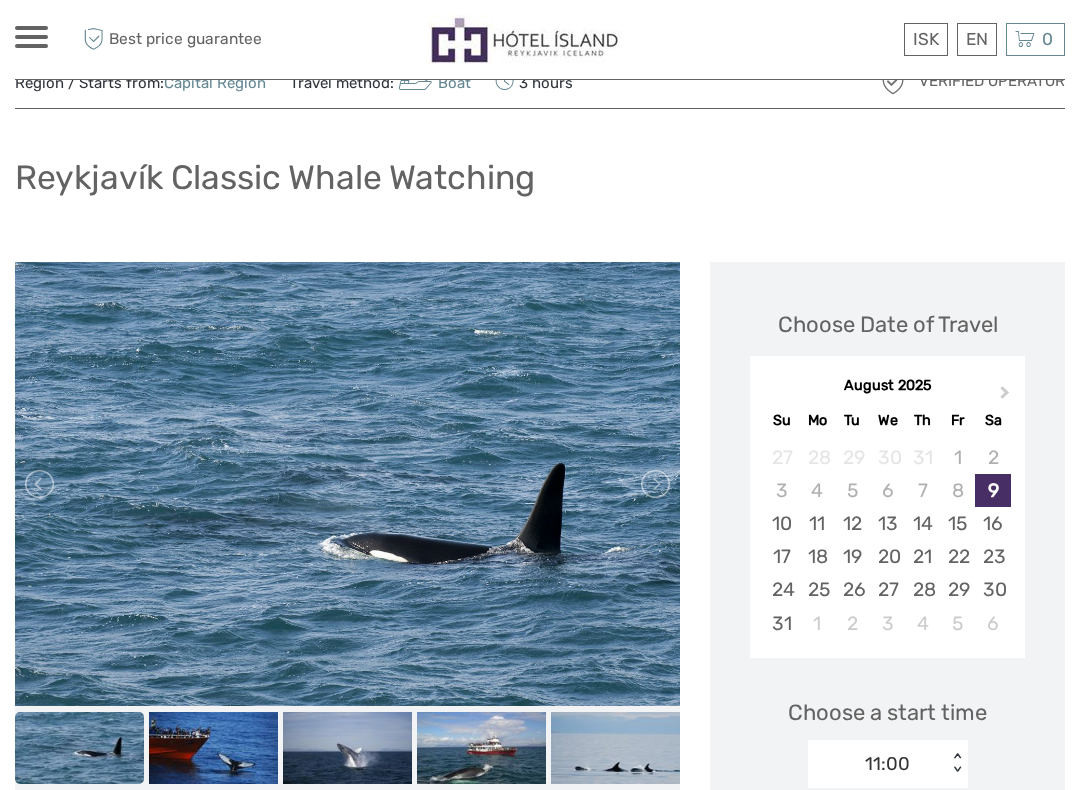 scroll, scrollTop: 220, scrollLeft: 0, axis: vertical 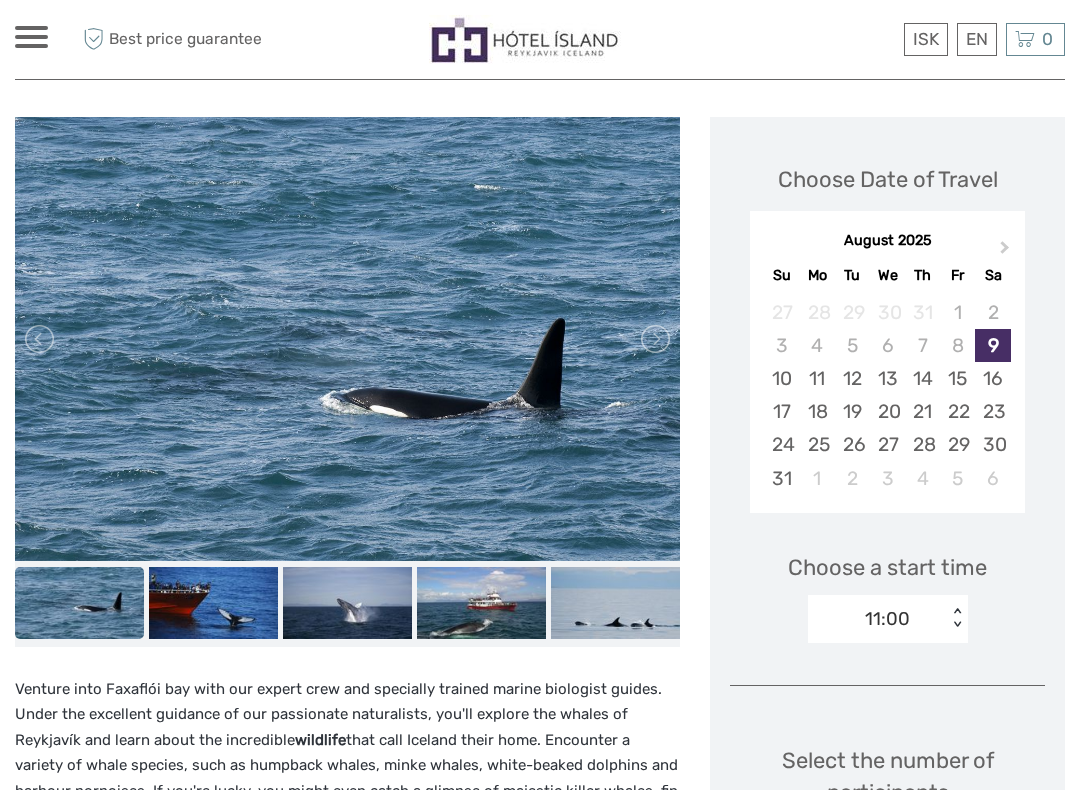 click on "Next Month" at bounding box center (1005, 251) 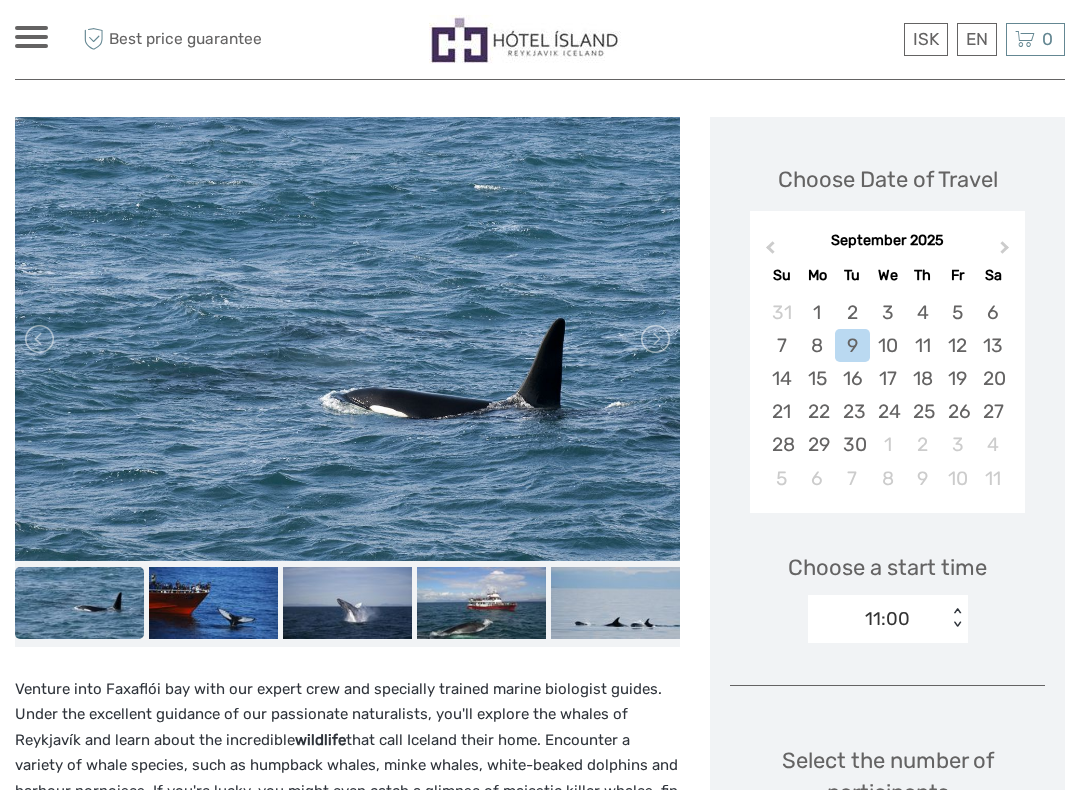 click on "Next Month" at bounding box center (1007, 252) 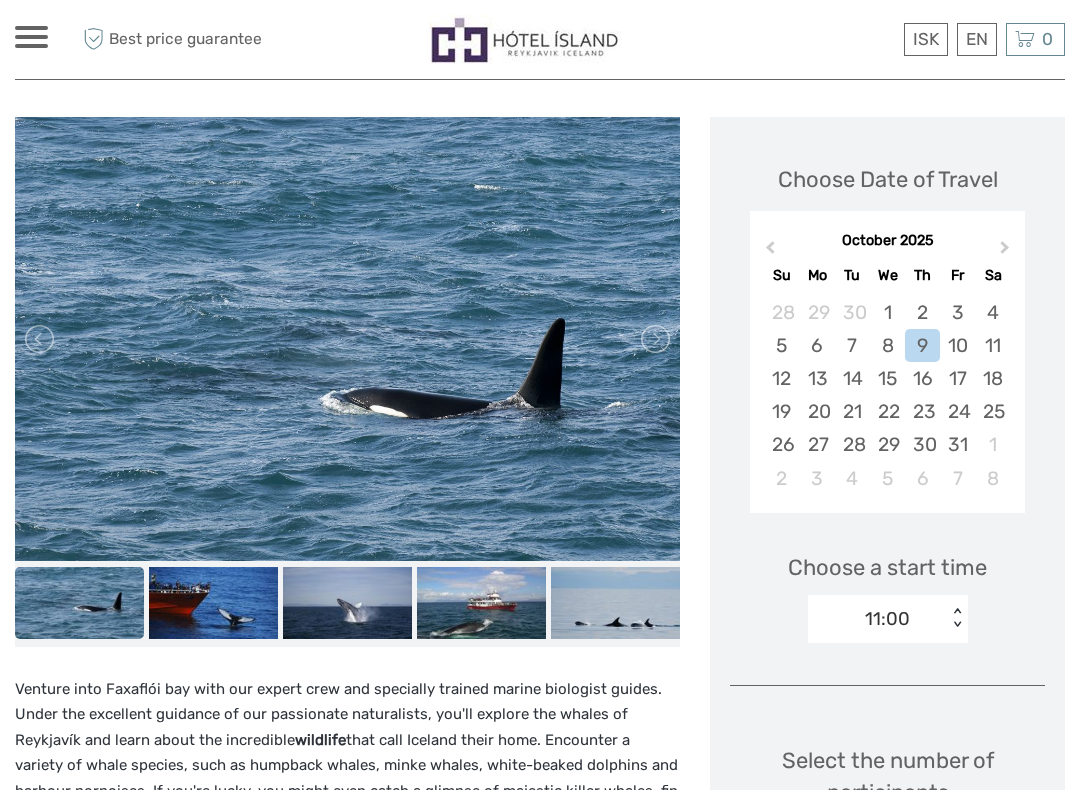 click on "Next Month" at bounding box center [1007, 252] 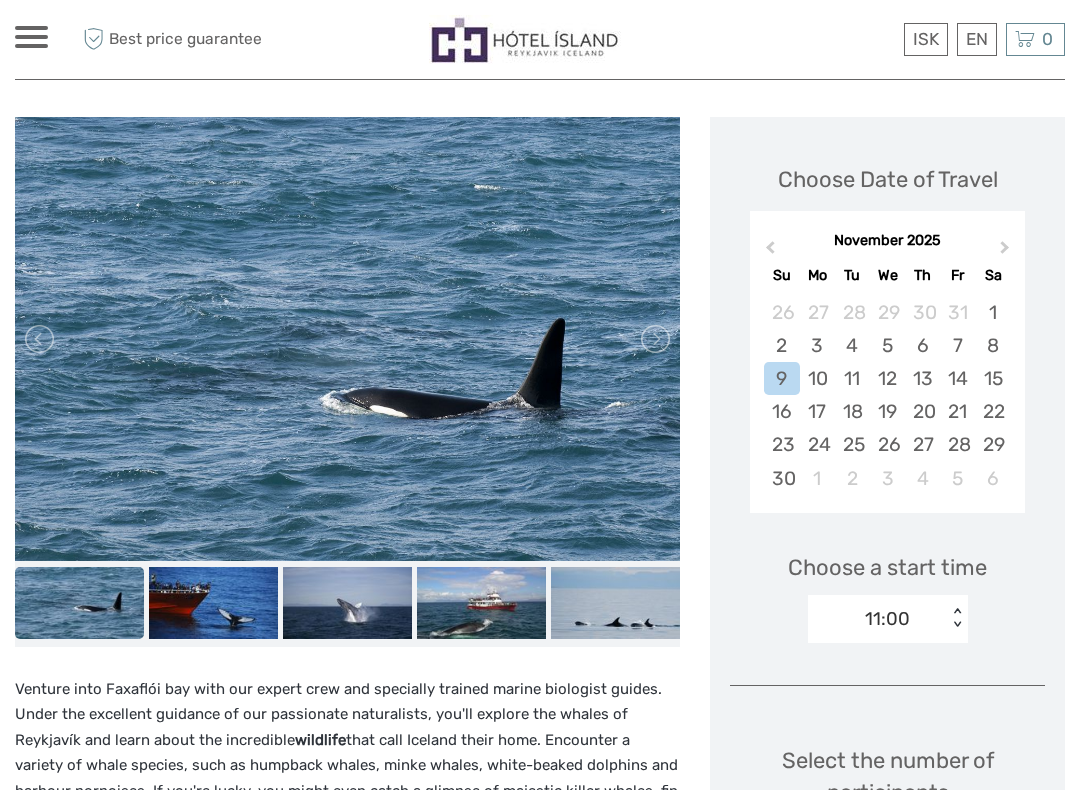 click on "Next Month" at bounding box center (1007, 252) 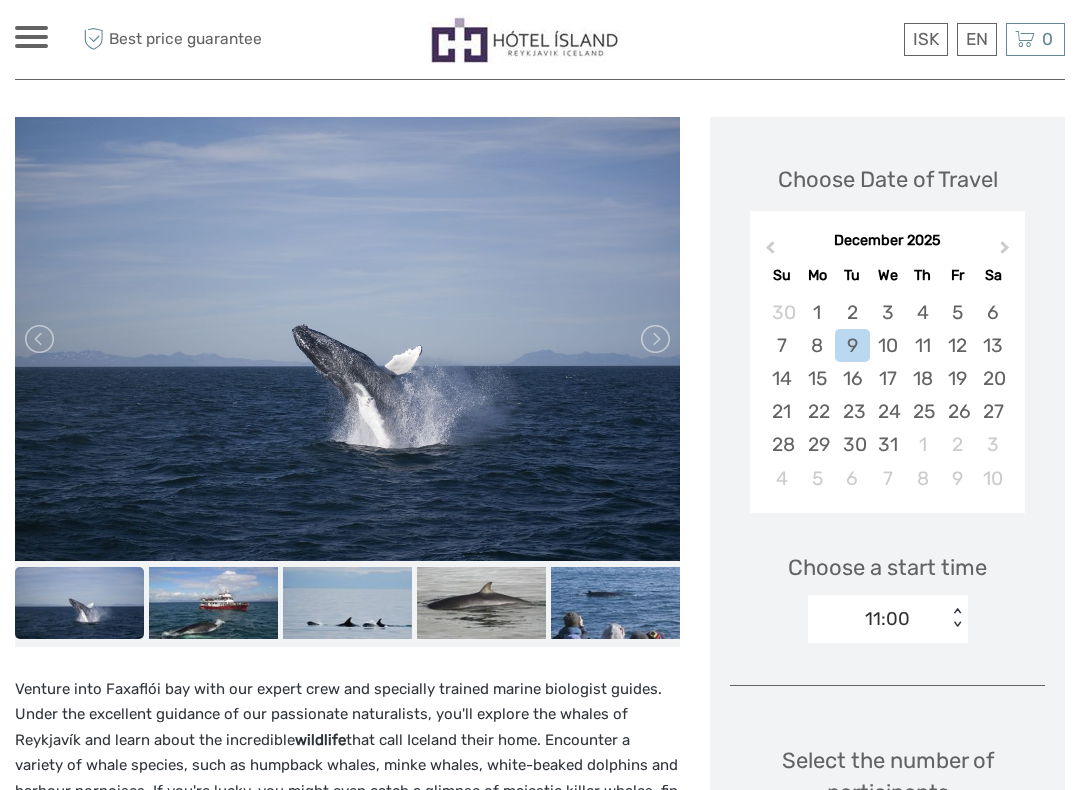 click on "10" at bounding box center [887, 345] 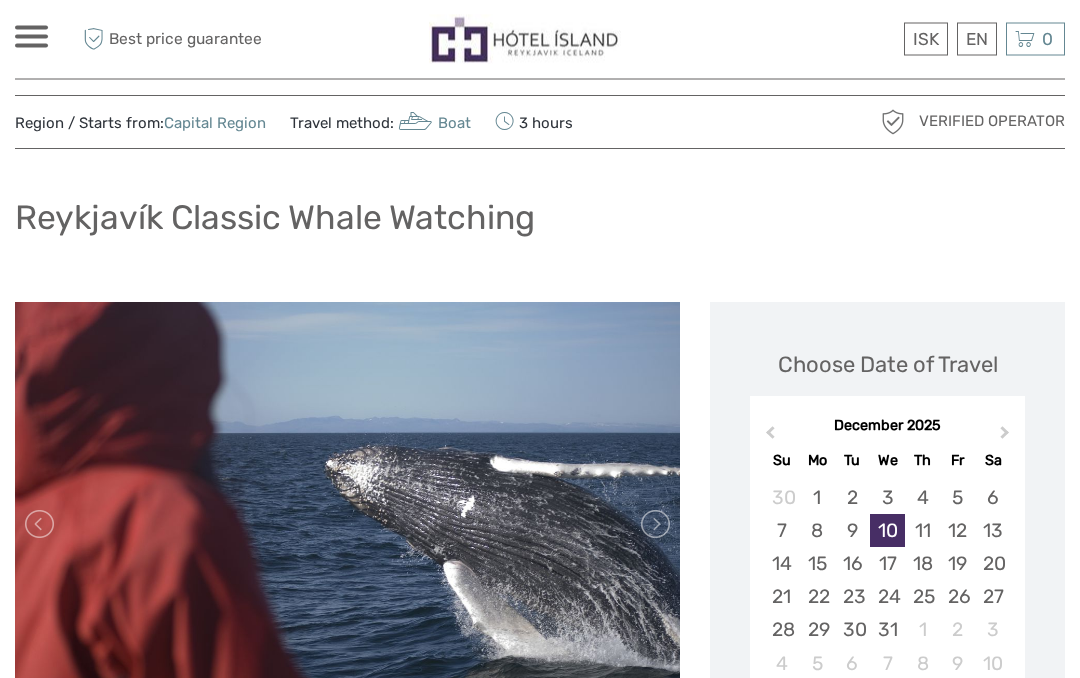 scroll, scrollTop: 0, scrollLeft: 0, axis: both 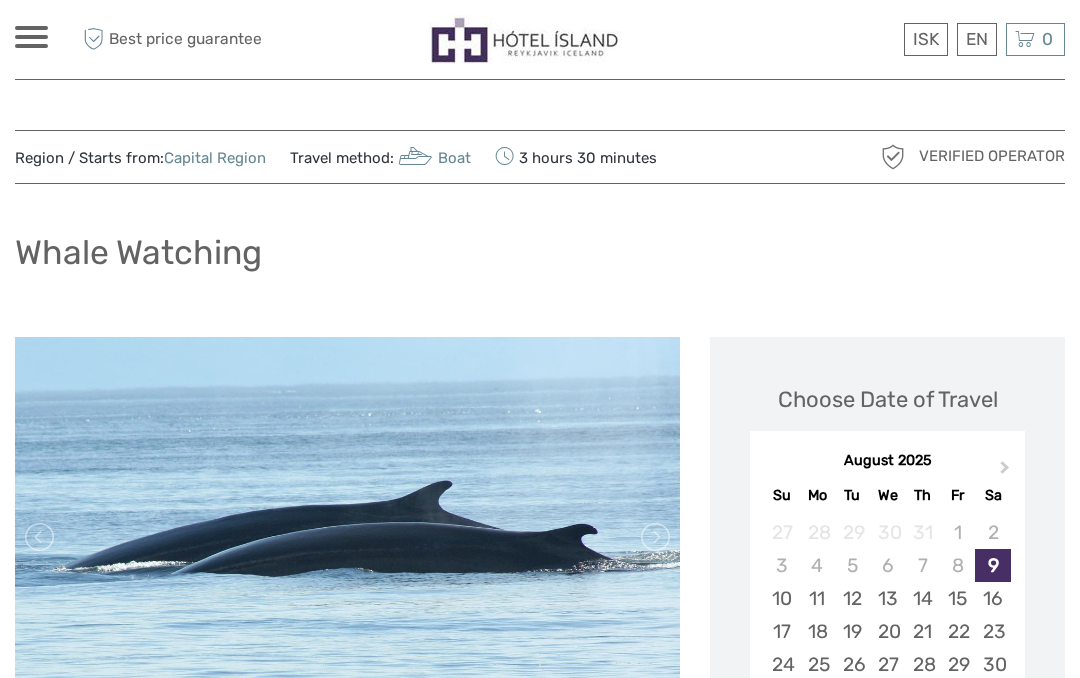 click on "August 2025 Su Mo Tu We Th Fr Sa" at bounding box center (887, 476) 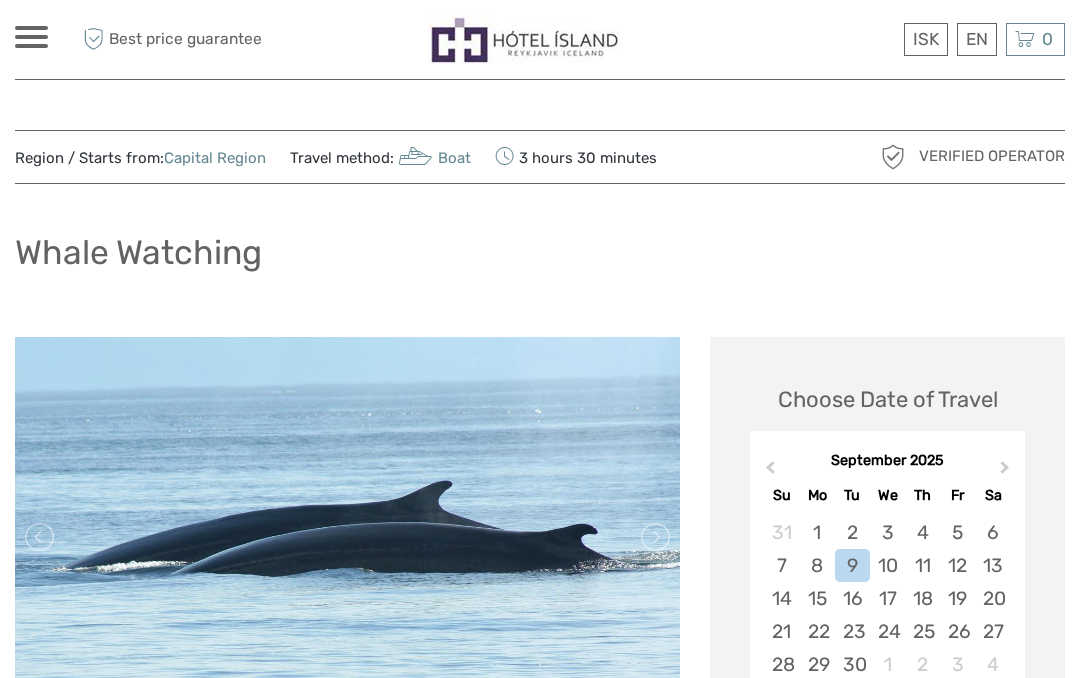 click on "Next Month" at bounding box center [1007, 472] 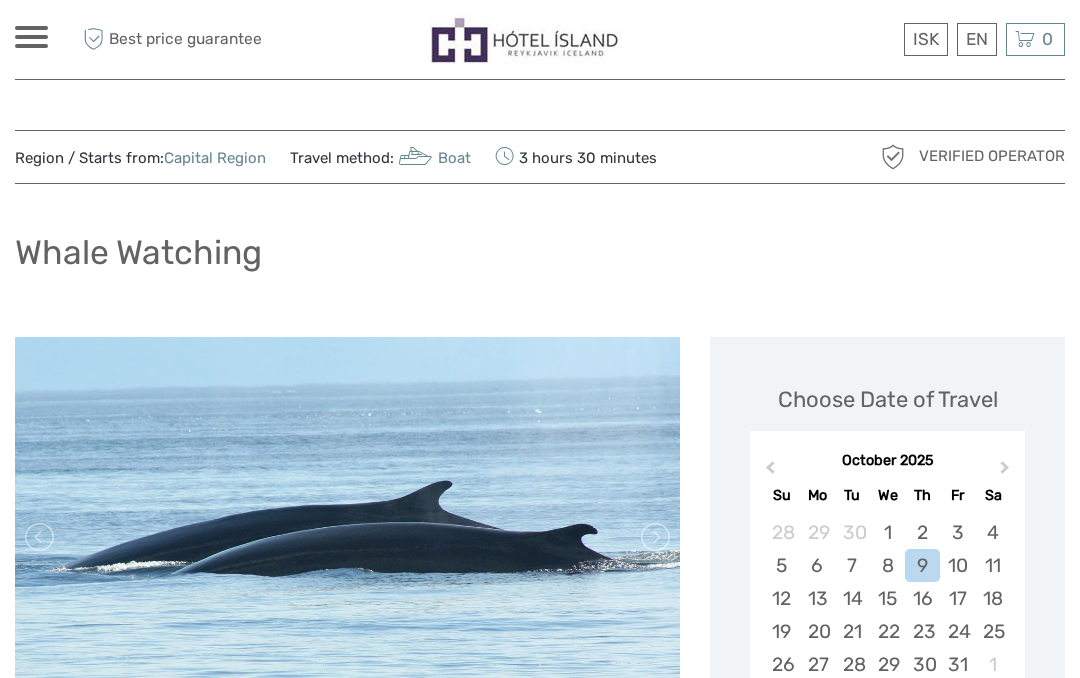 click on "Next Month" at bounding box center [1007, 472] 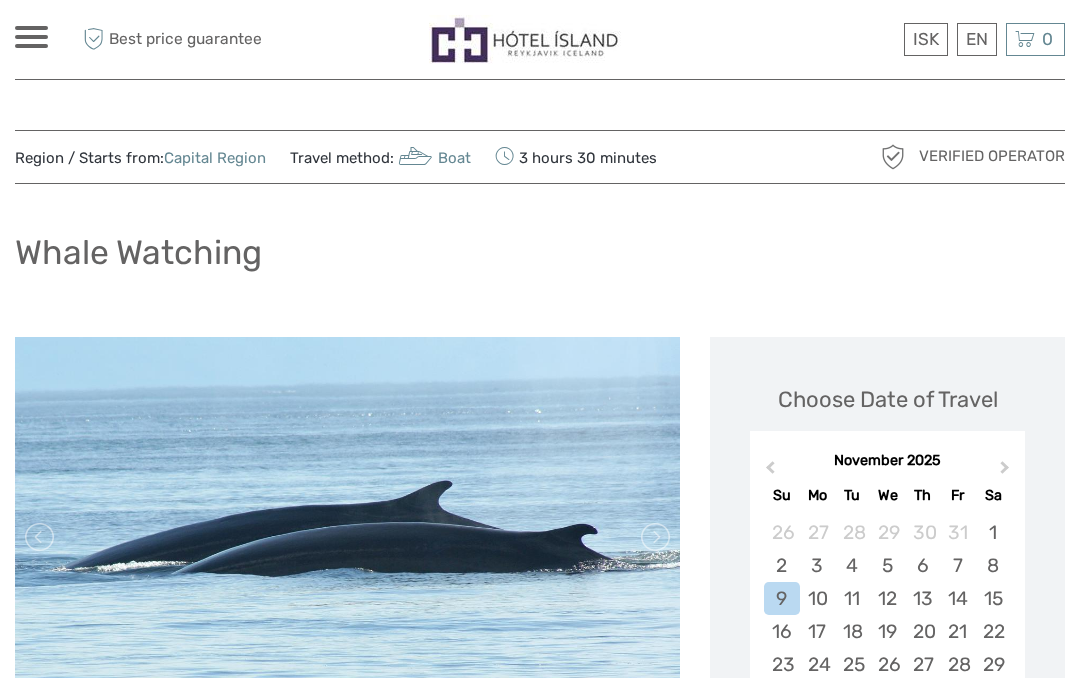click on "Next Month" at bounding box center (1007, 472) 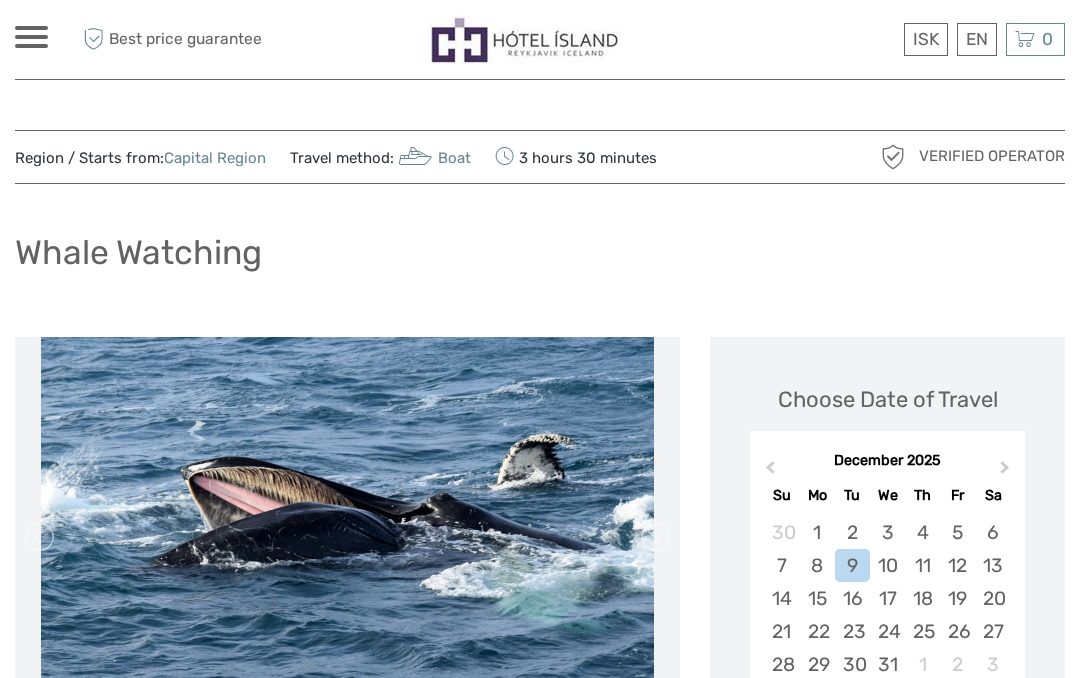 click on "10" at bounding box center [887, 565] 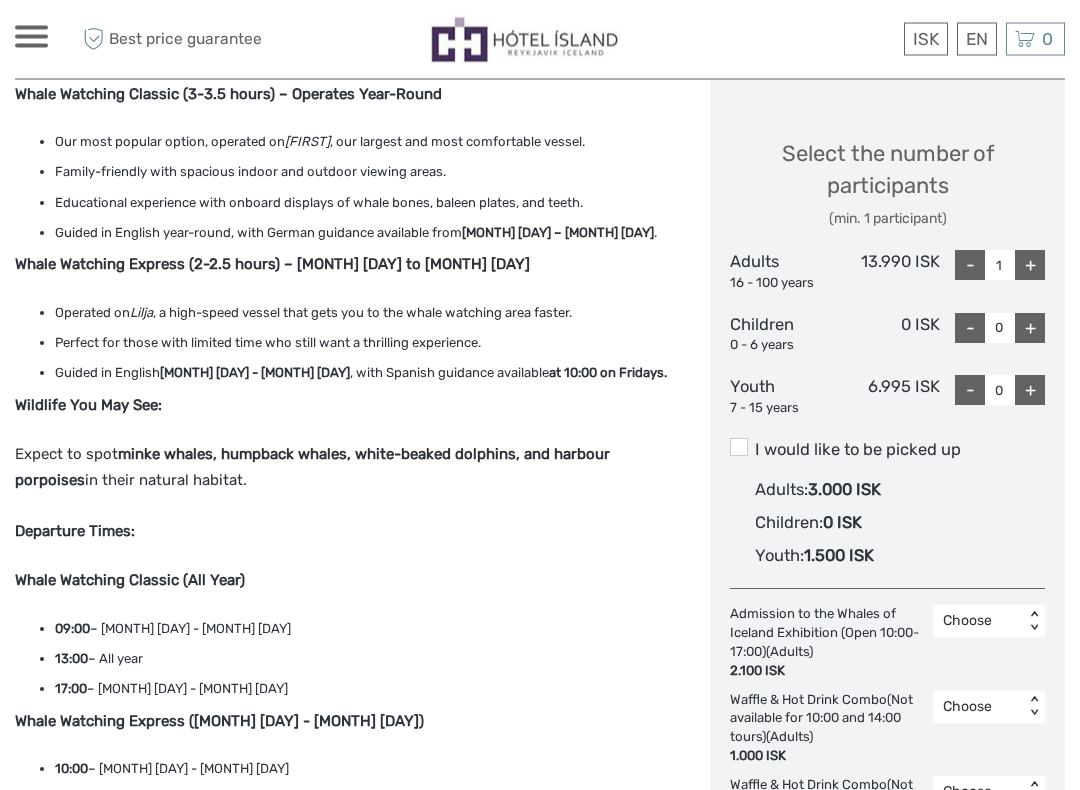 scroll, scrollTop: 815, scrollLeft: 0, axis: vertical 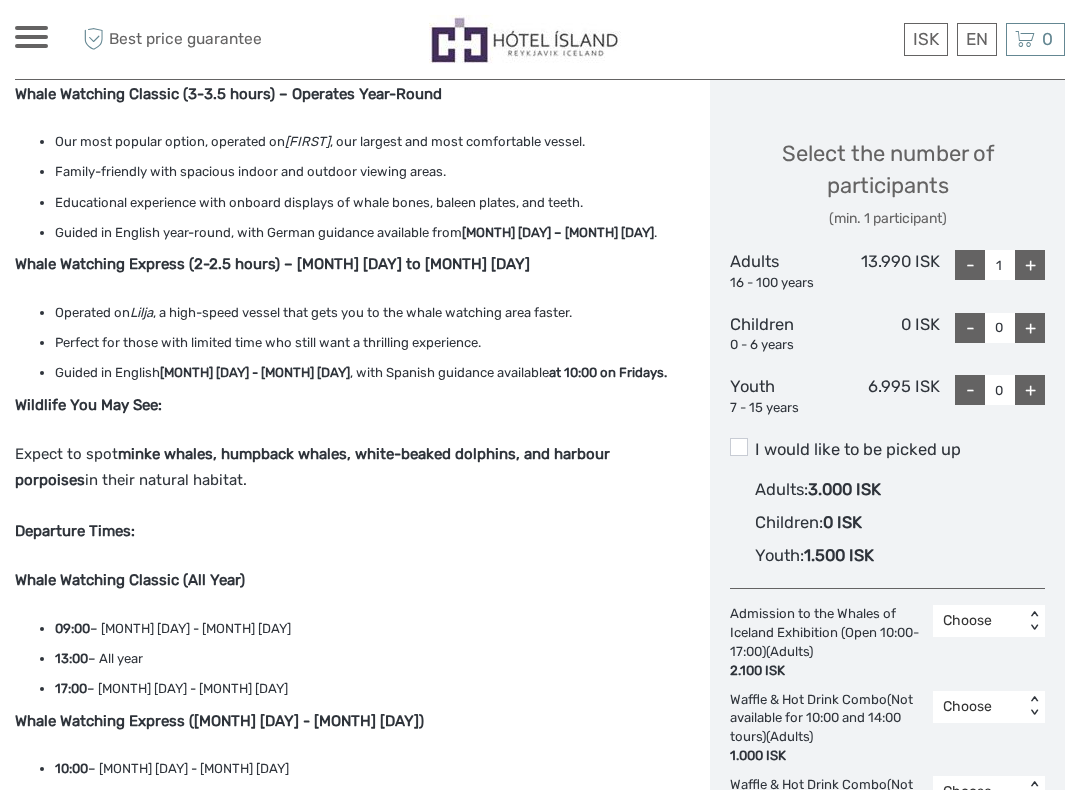 click on "I would like to be picked up" at bounding box center [887, 450] 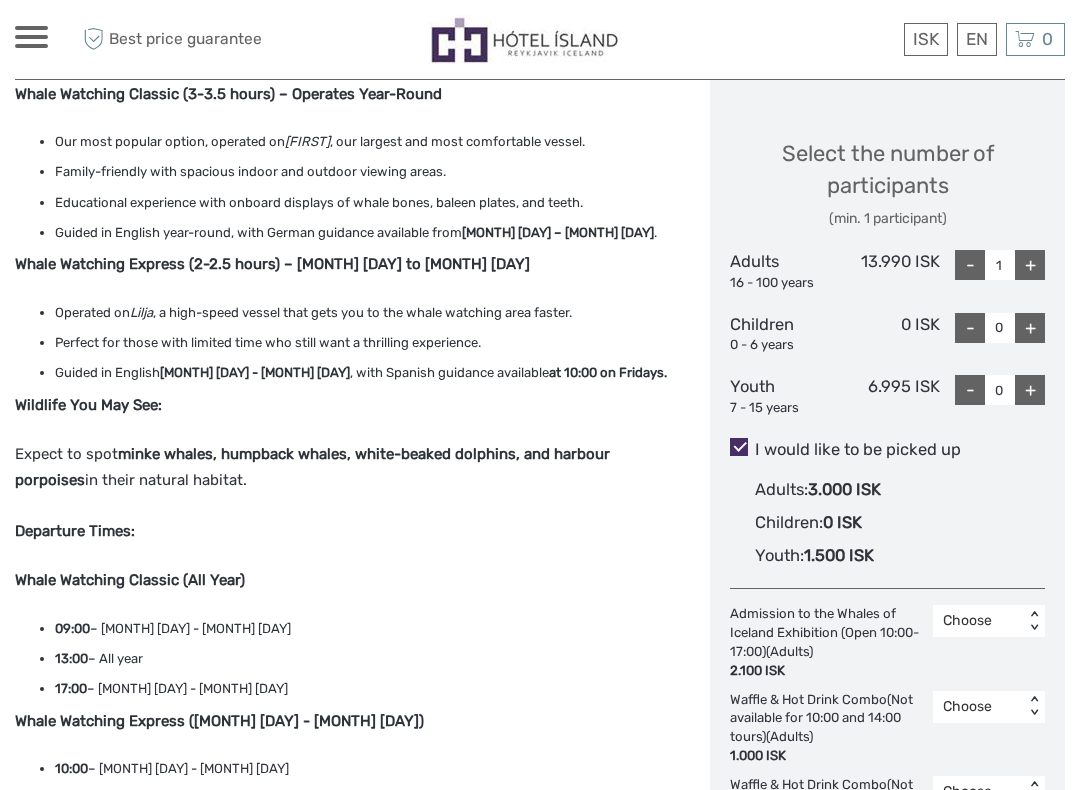 click on "+" at bounding box center (1030, 265) 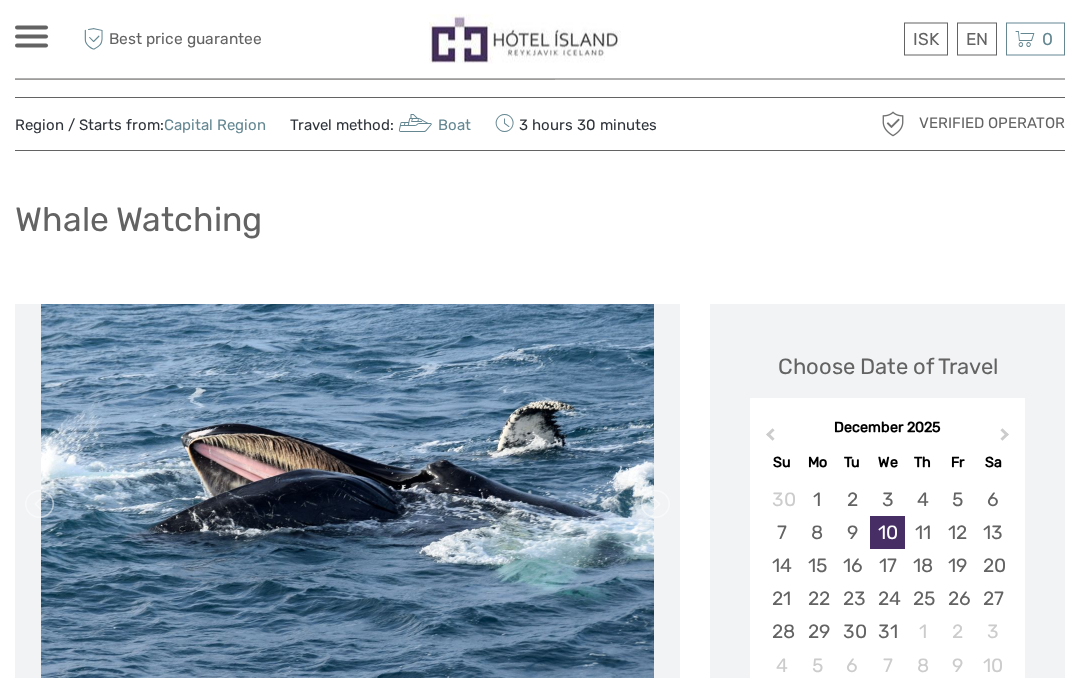 scroll, scrollTop: 0, scrollLeft: 0, axis: both 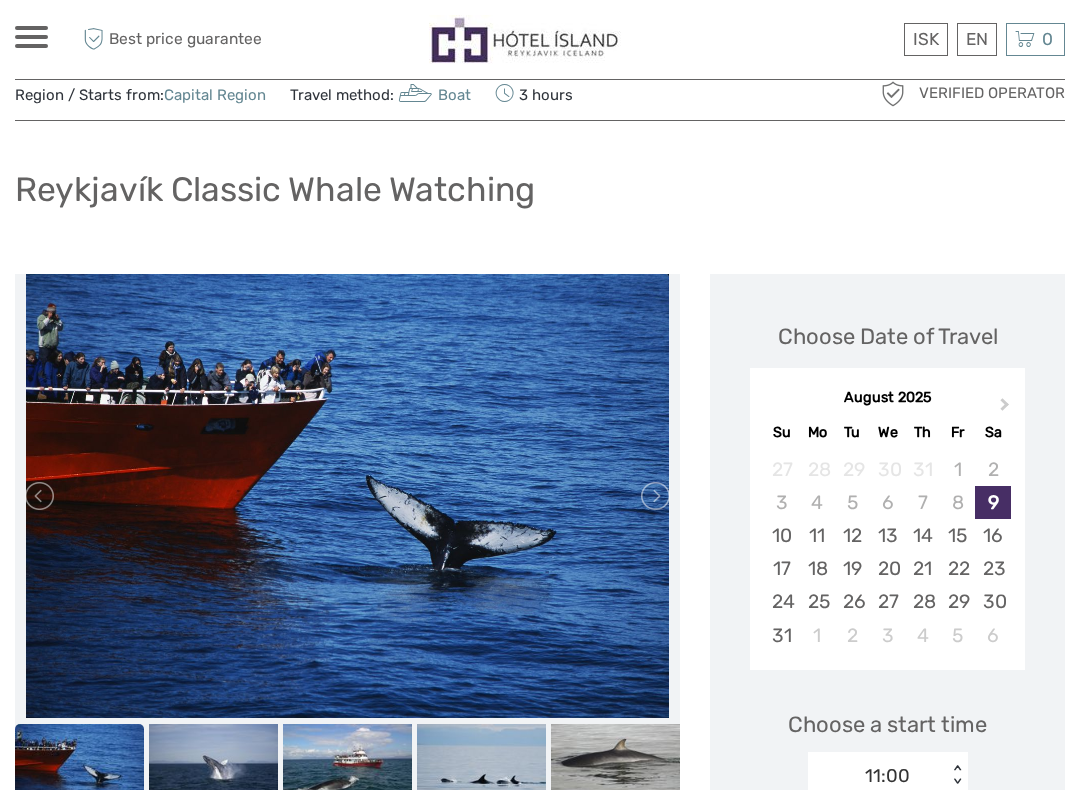 click on "Next Month" at bounding box center [1007, 409] 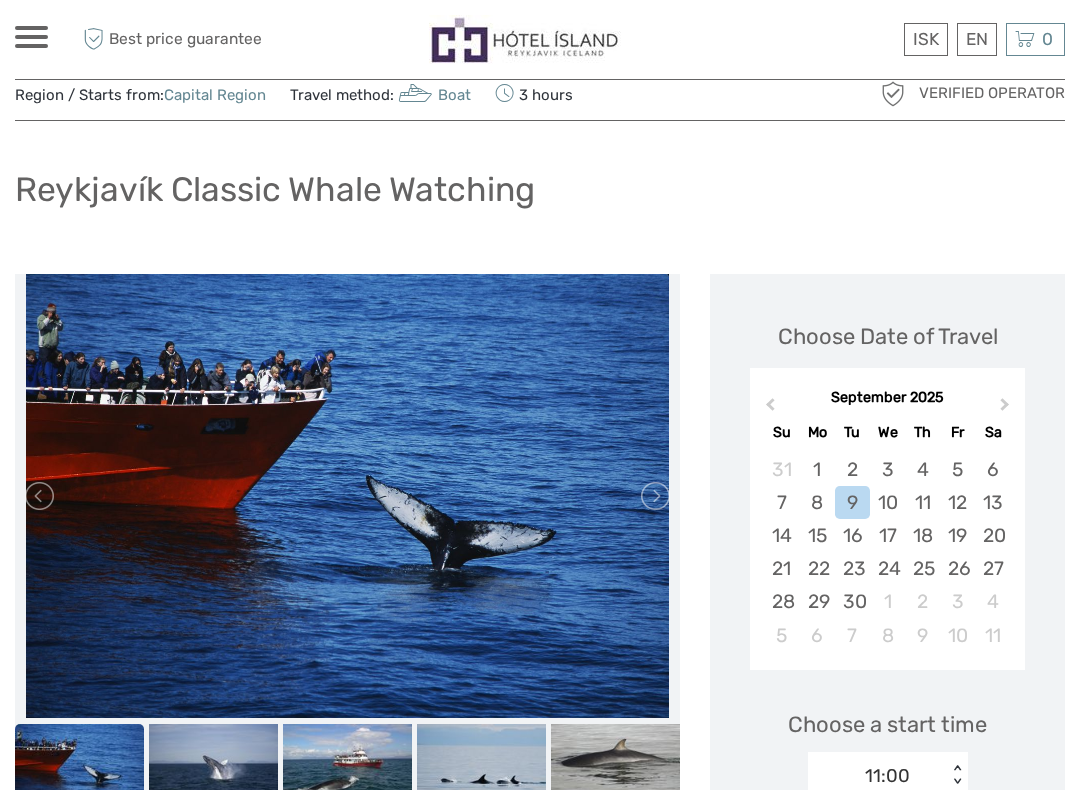 click on "Next Month" at bounding box center (1007, 409) 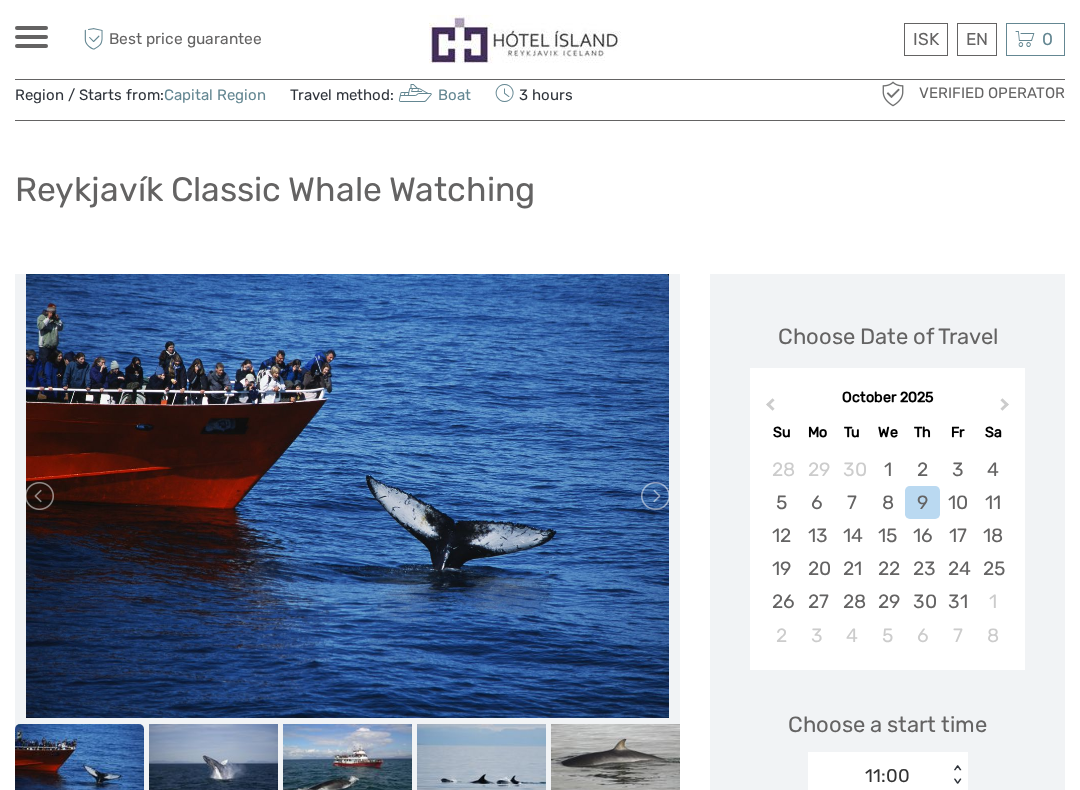 click on "Next Month" at bounding box center (1007, 409) 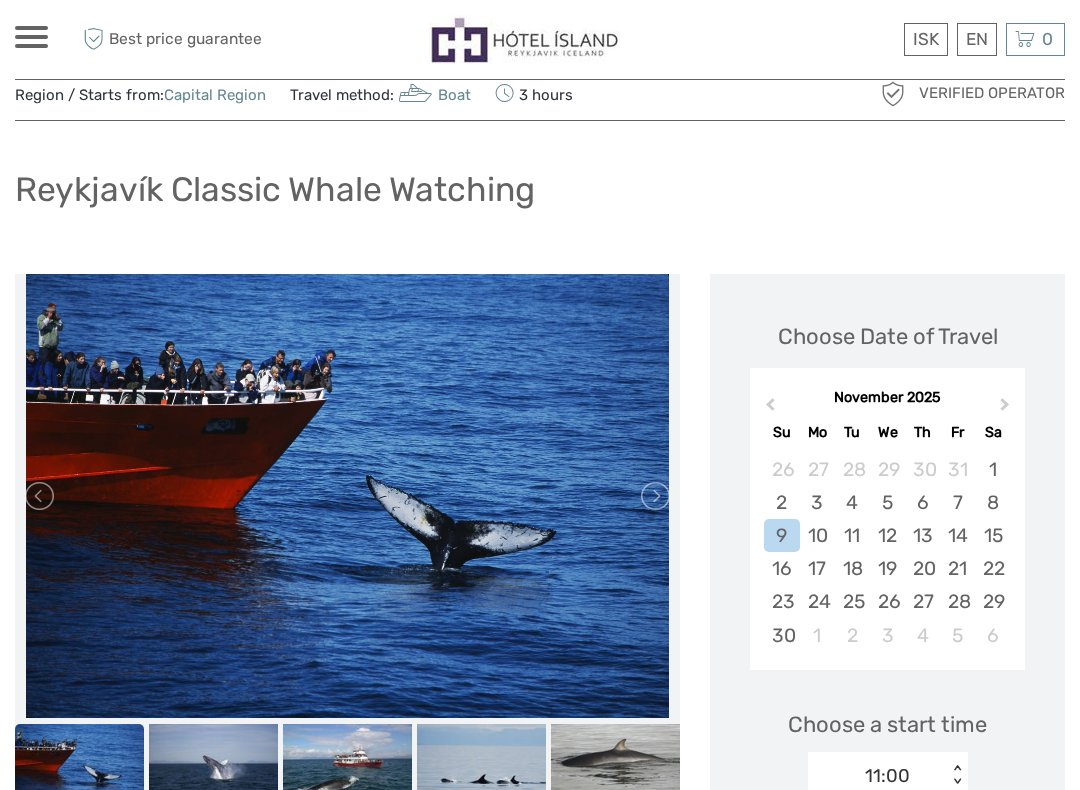 click on "Next Month" at bounding box center (1007, 409) 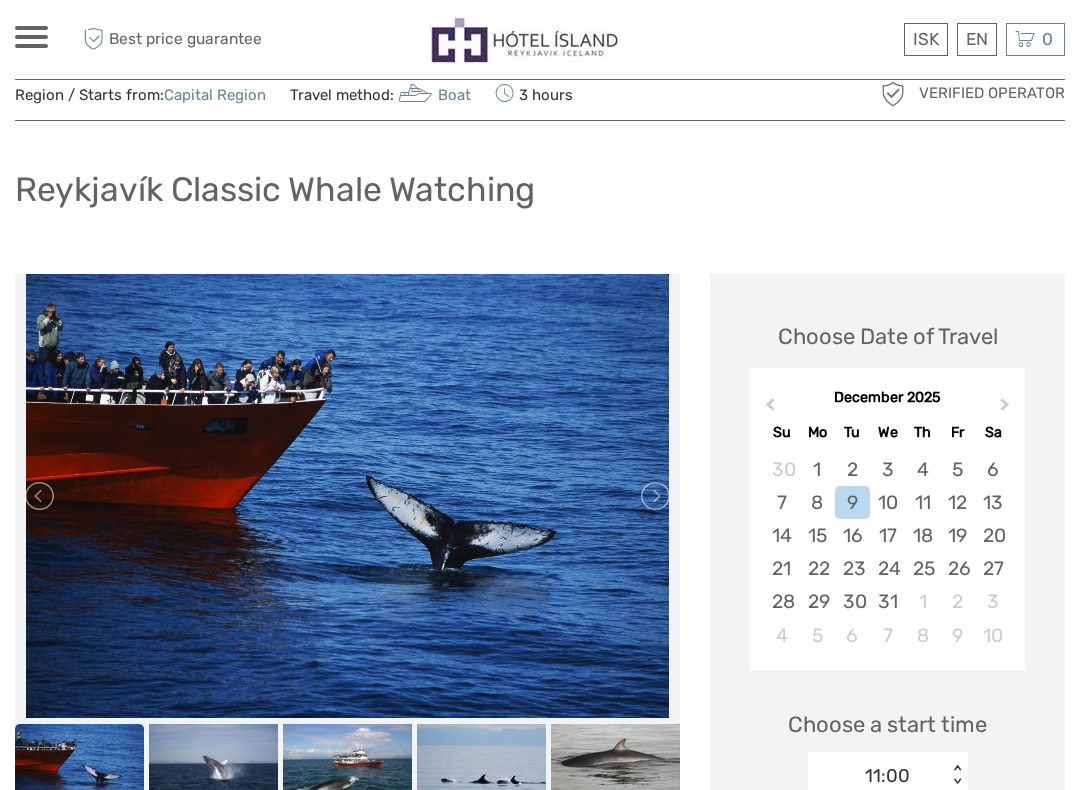 click on "10" at bounding box center [887, 502] 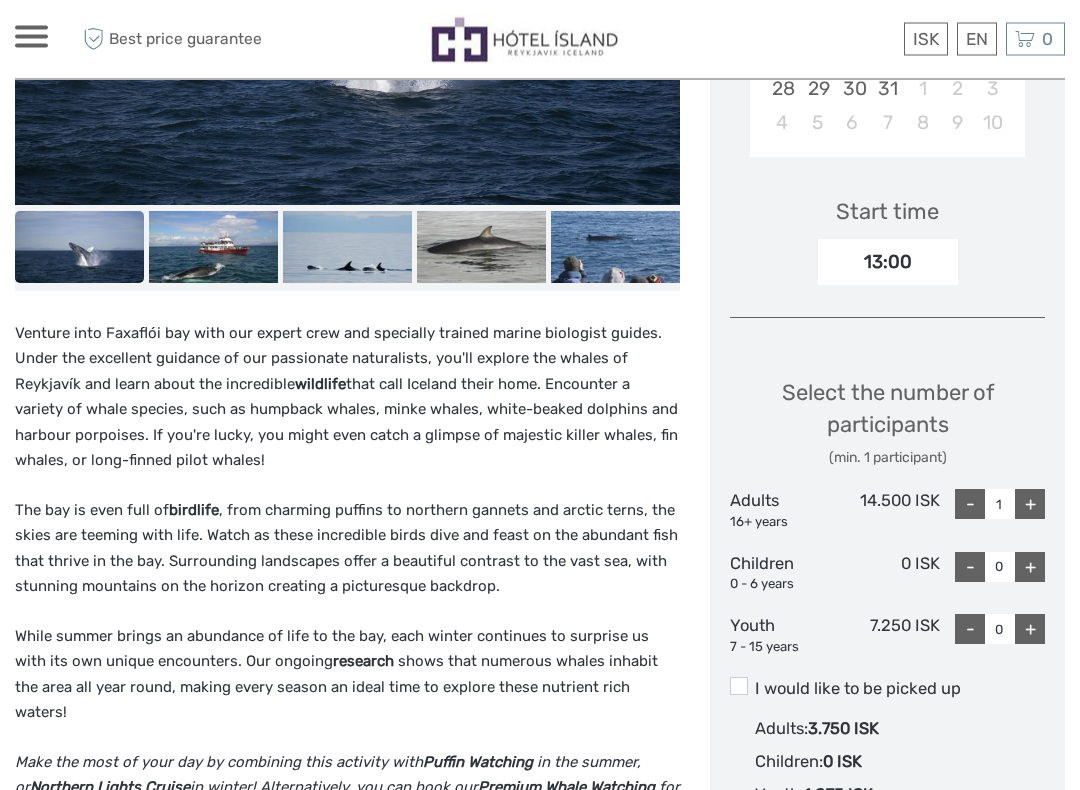 scroll, scrollTop: 582, scrollLeft: 0, axis: vertical 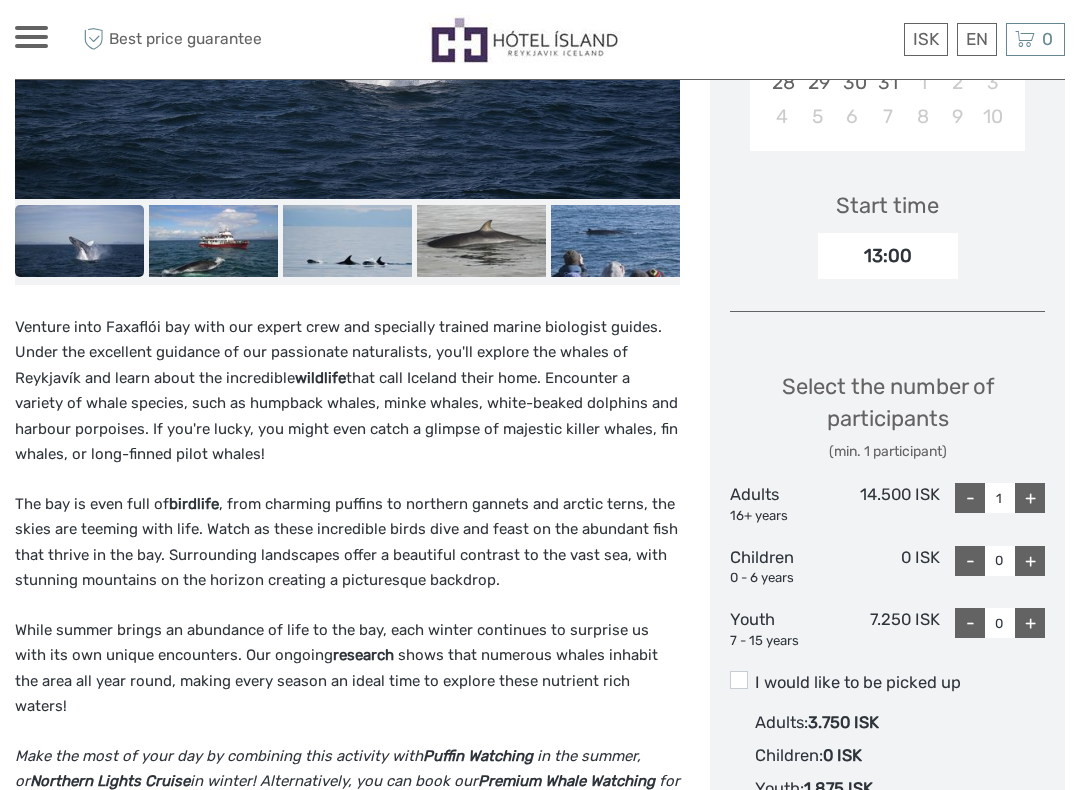 click on "+" at bounding box center [1030, 498] 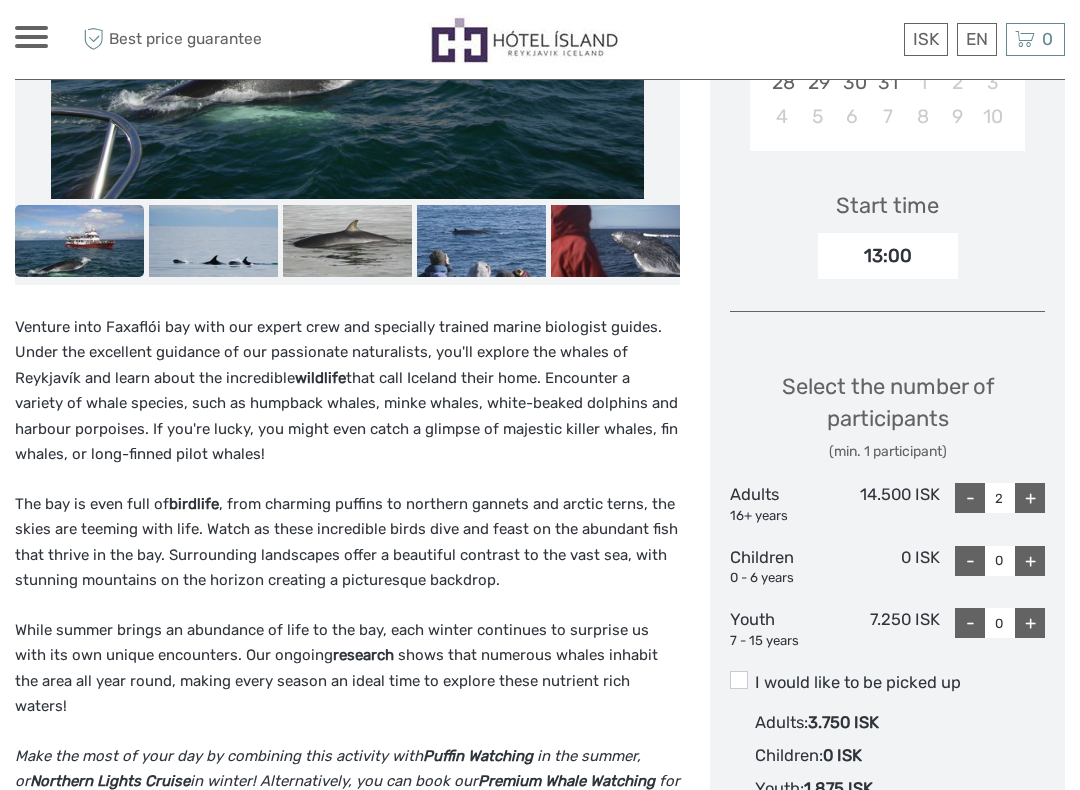 click on "I would like to be picked up" at bounding box center [887, 683] 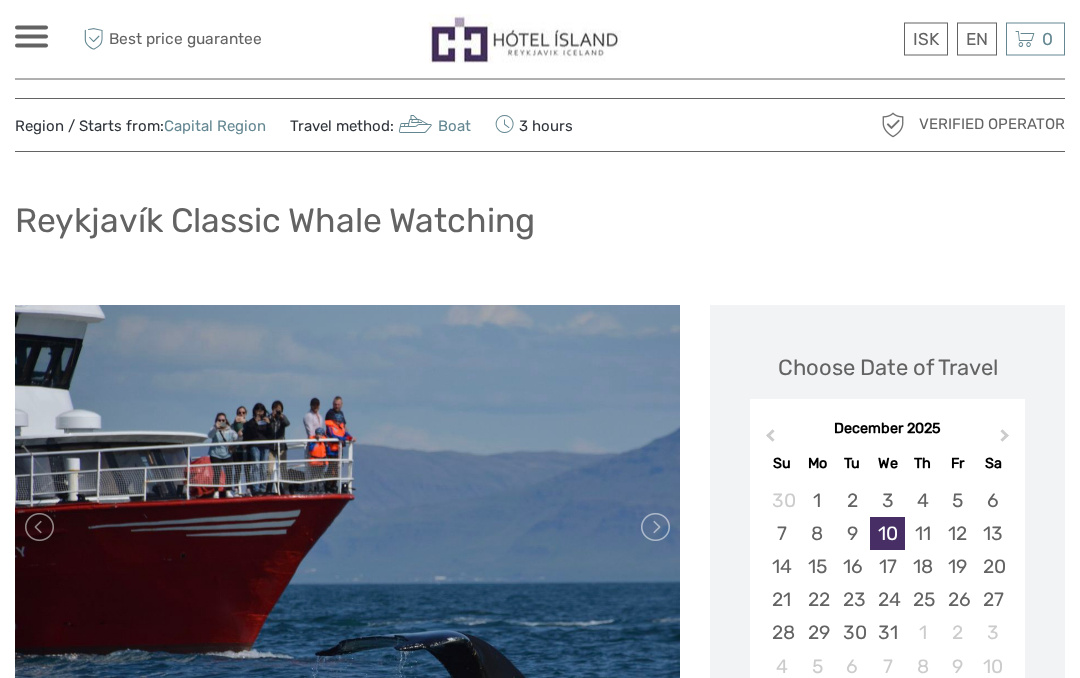 scroll, scrollTop: 0, scrollLeft: 0, axis: both 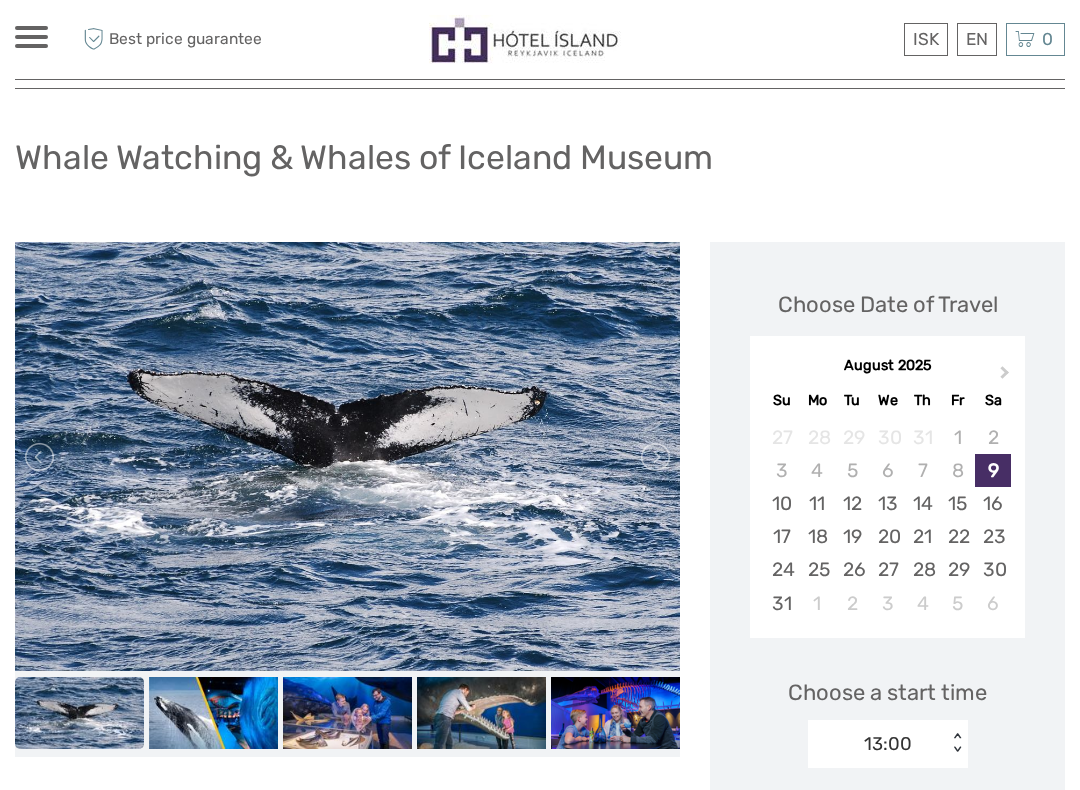 click on "Next Month" at bounding box center [1007, 377] 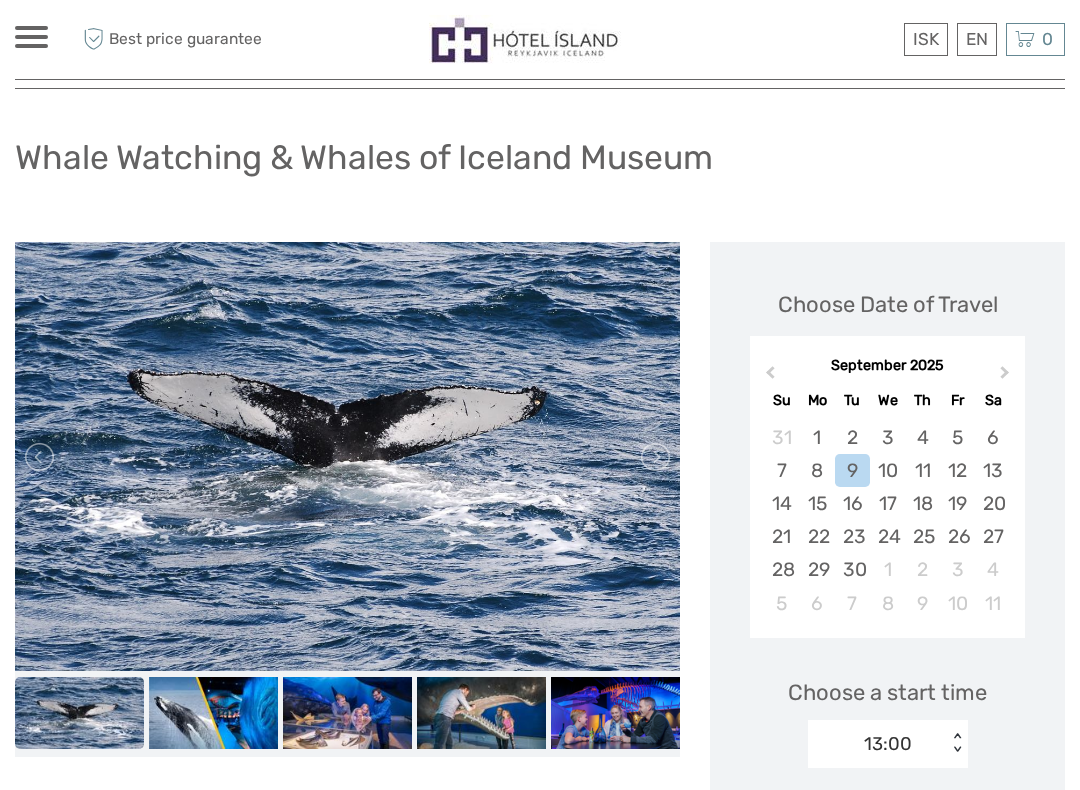 click on "Next Month" at bounding box center [1007, 377] 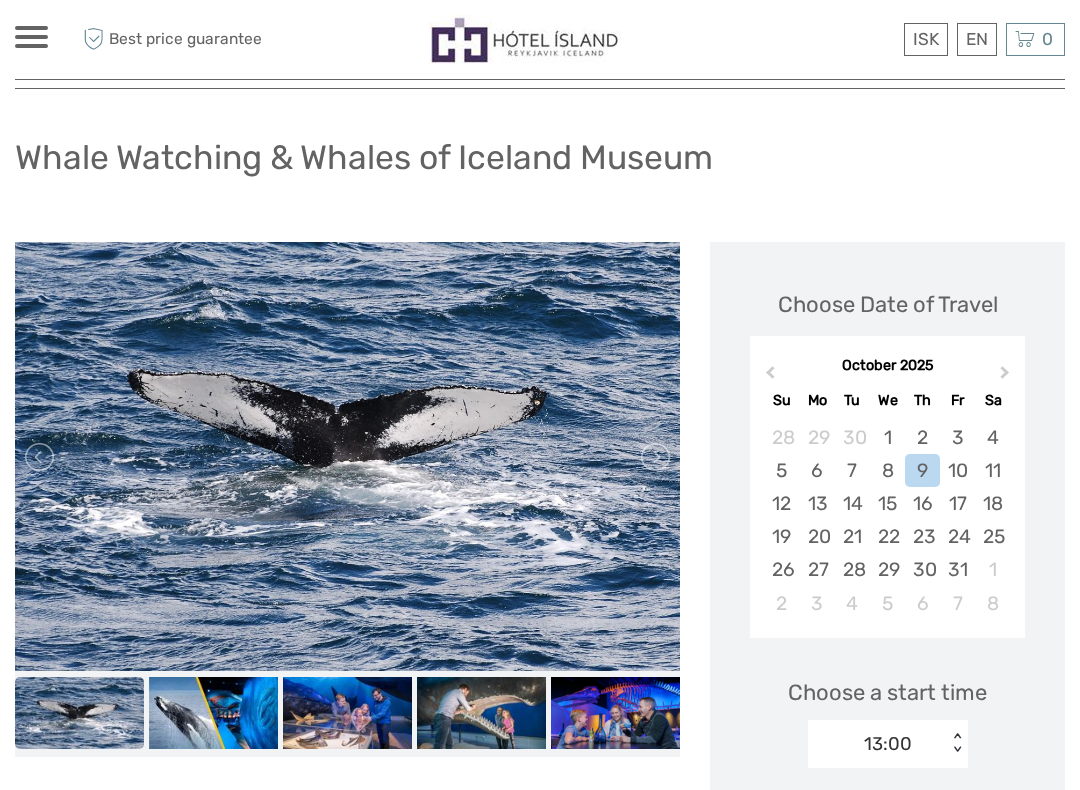 click on "Next Month" at bounding box center [1007, 377] 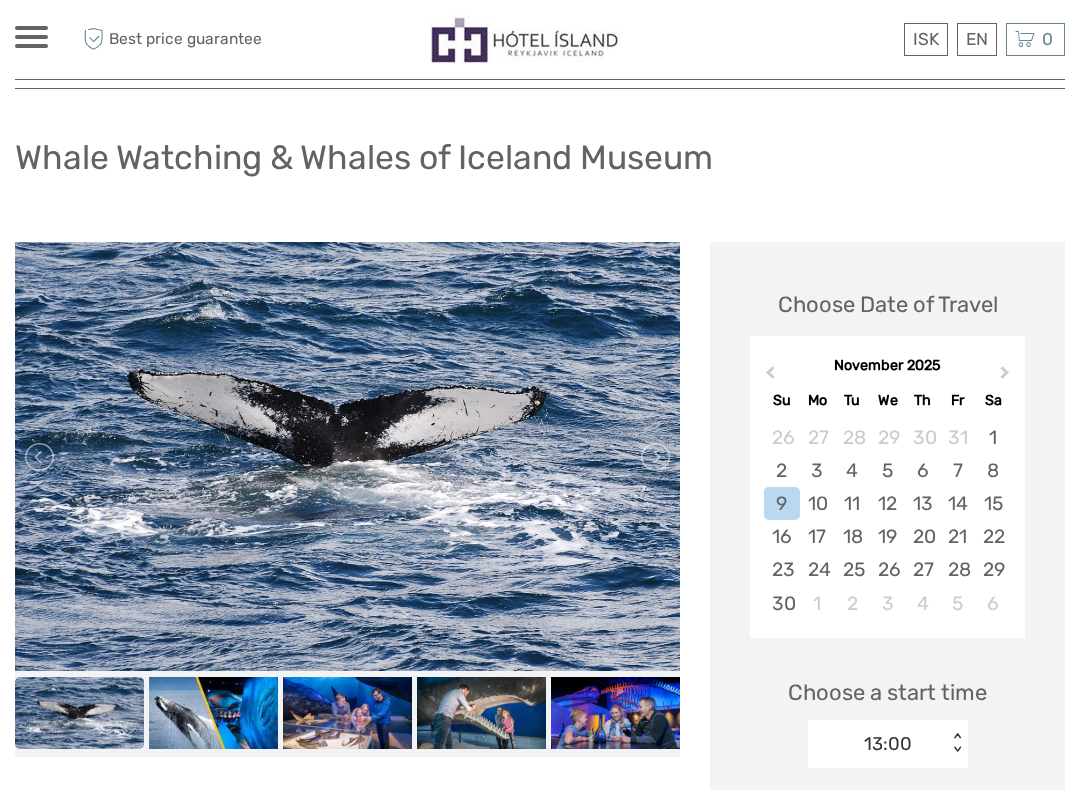 click on "Next Month" at bounding box center (1005, 376) 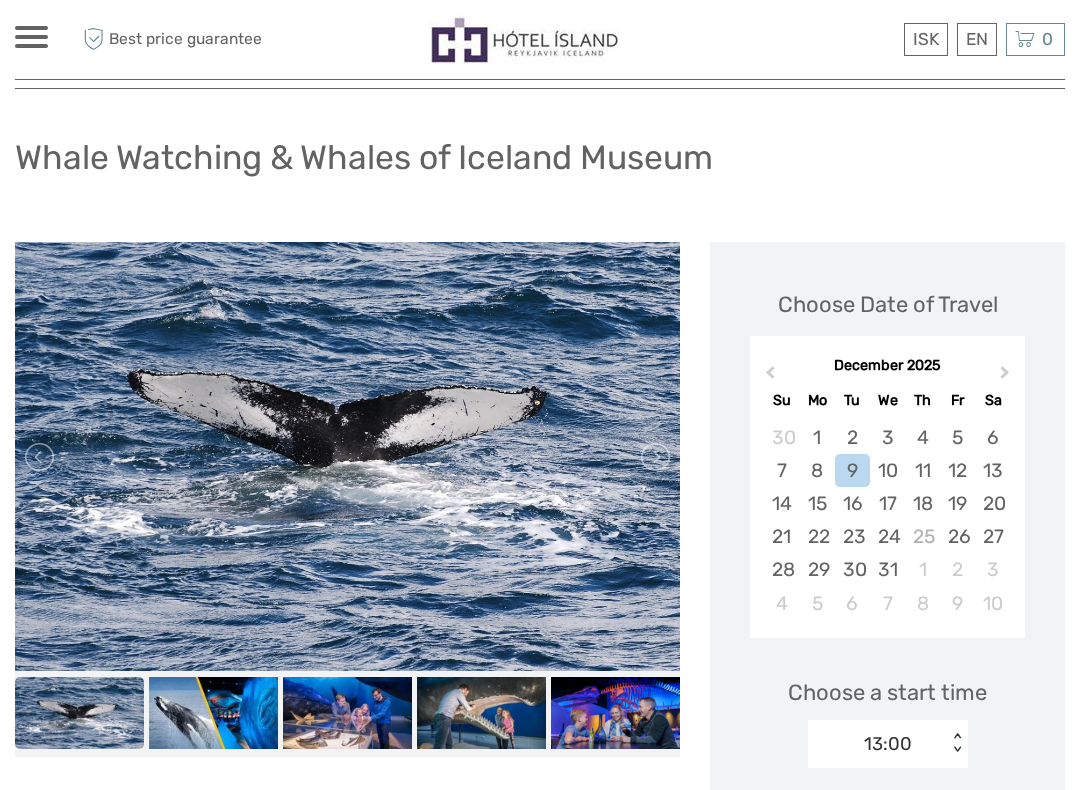 click on "10" at bounding box center [887, 470] 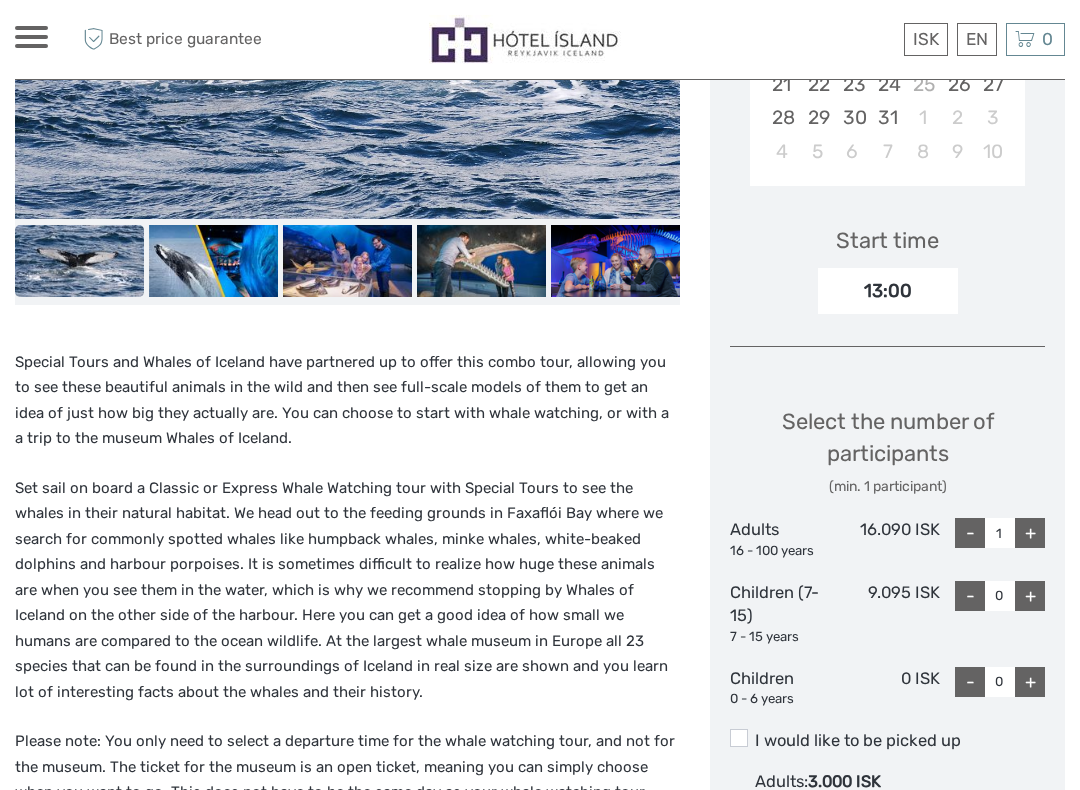 scroll, scrollTop: 549, scrollLeft: 0, axis: vertical 